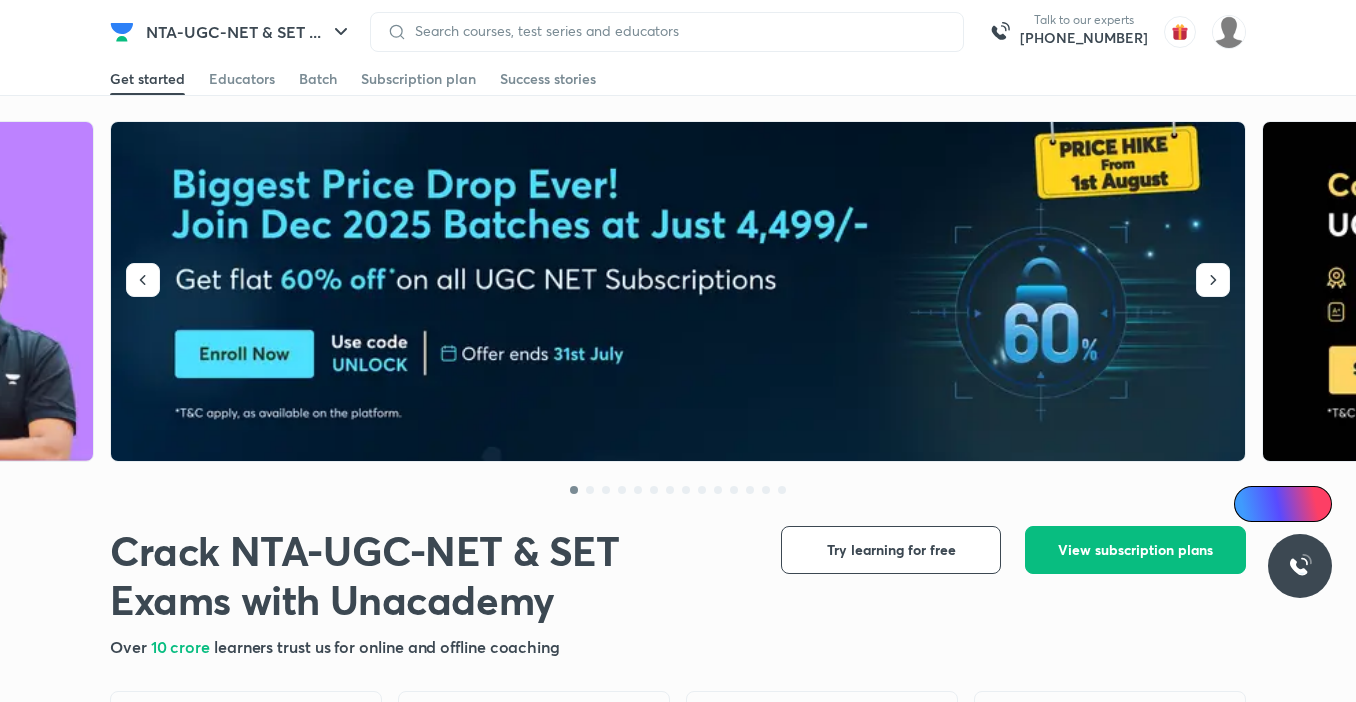 scroll, scrollTop: 0, scrollLeft: 0, axis: both 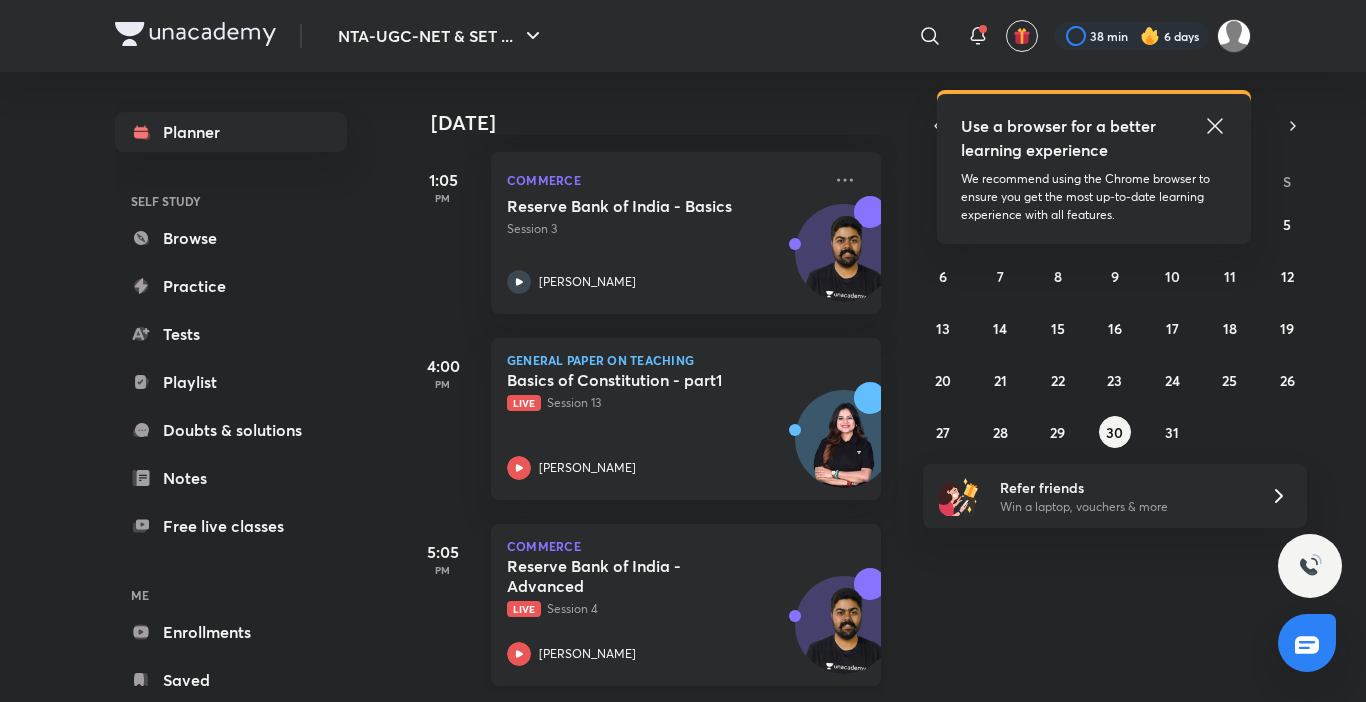 click on "Live Session 4" at bounding box center [664, 609] 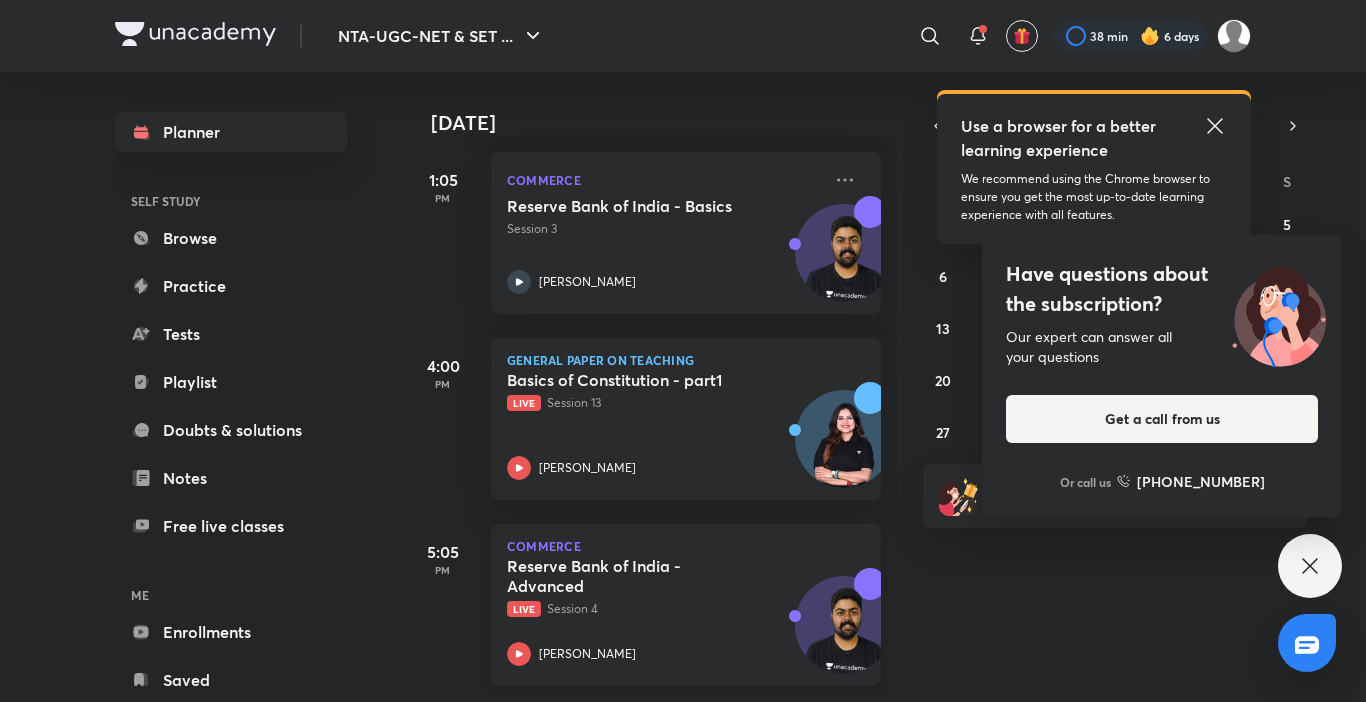 click on "Live Session 4" at bounding box center (664, 609) 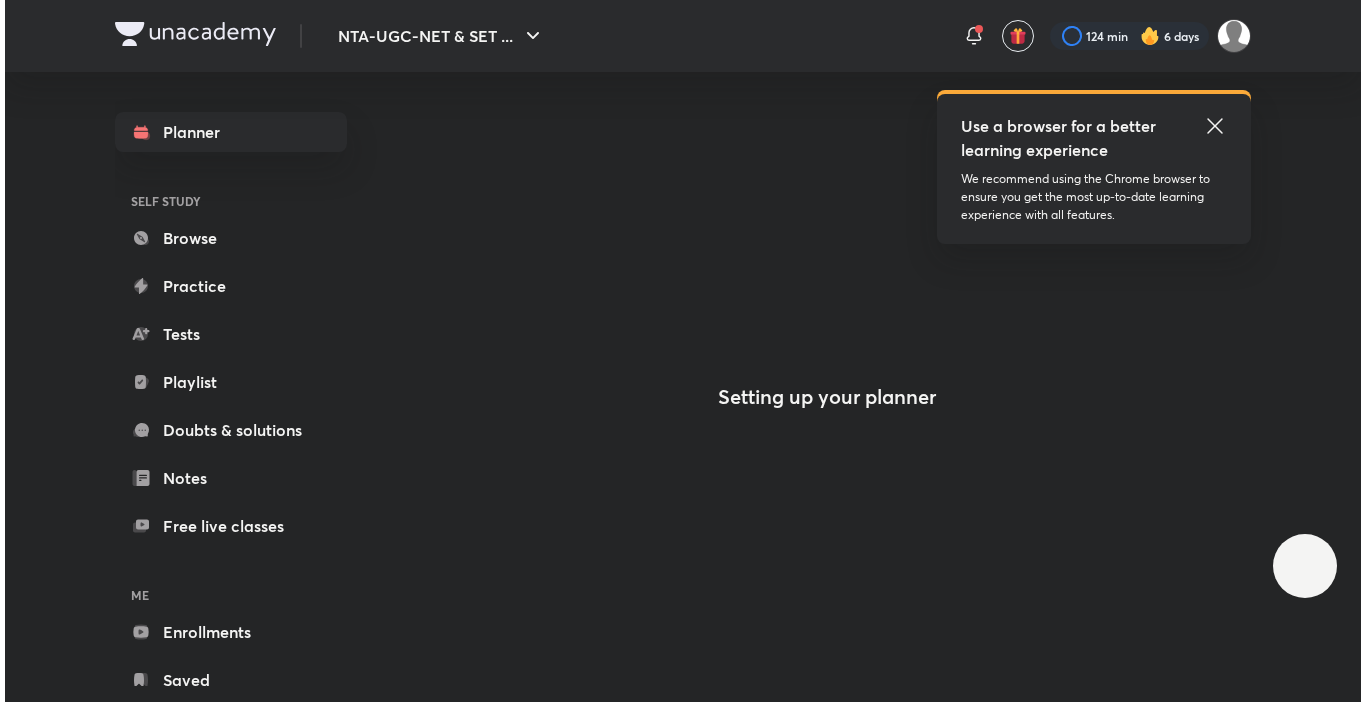 scroll, scrollTop: 0, scrollLeft: 0, axis: both 